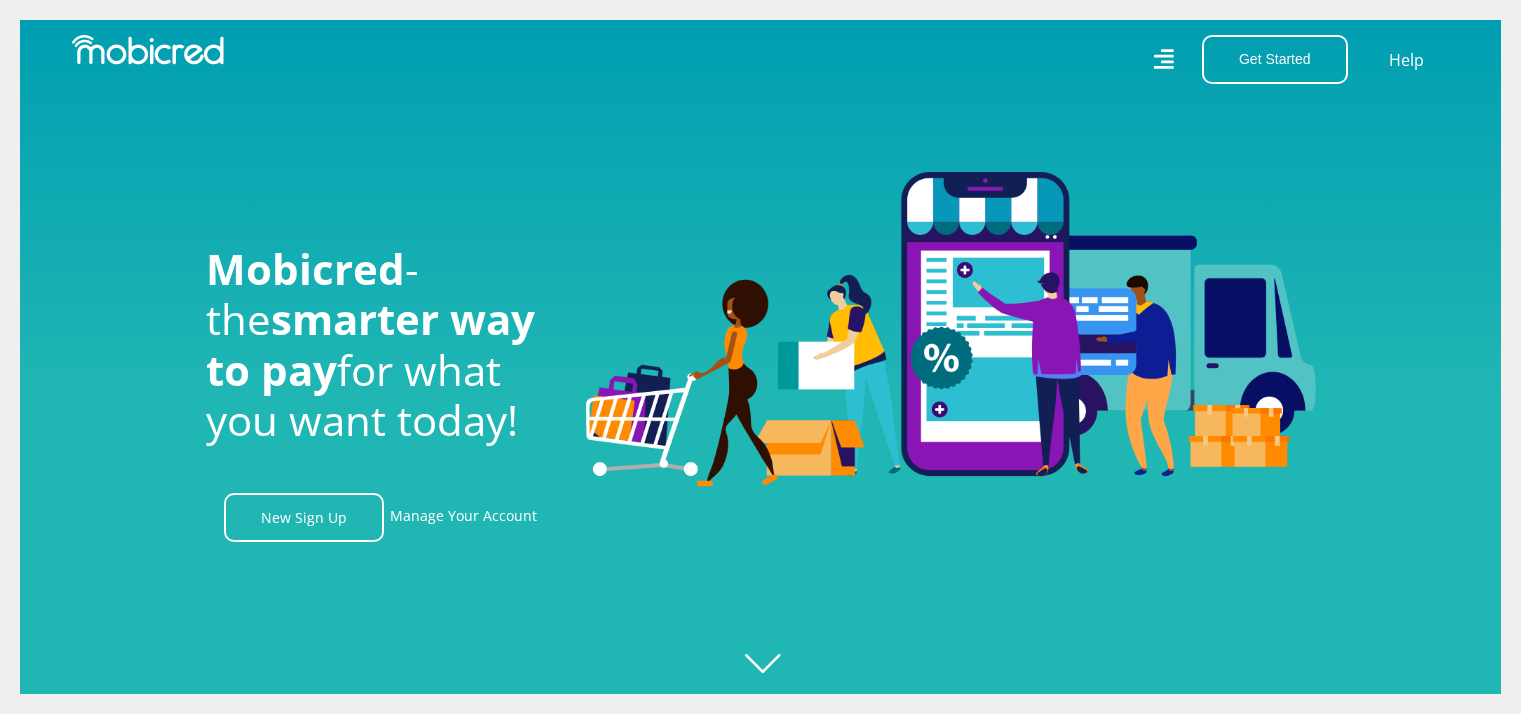 scroll, scrollTop: 0, scrollLeft: 0, axis: both 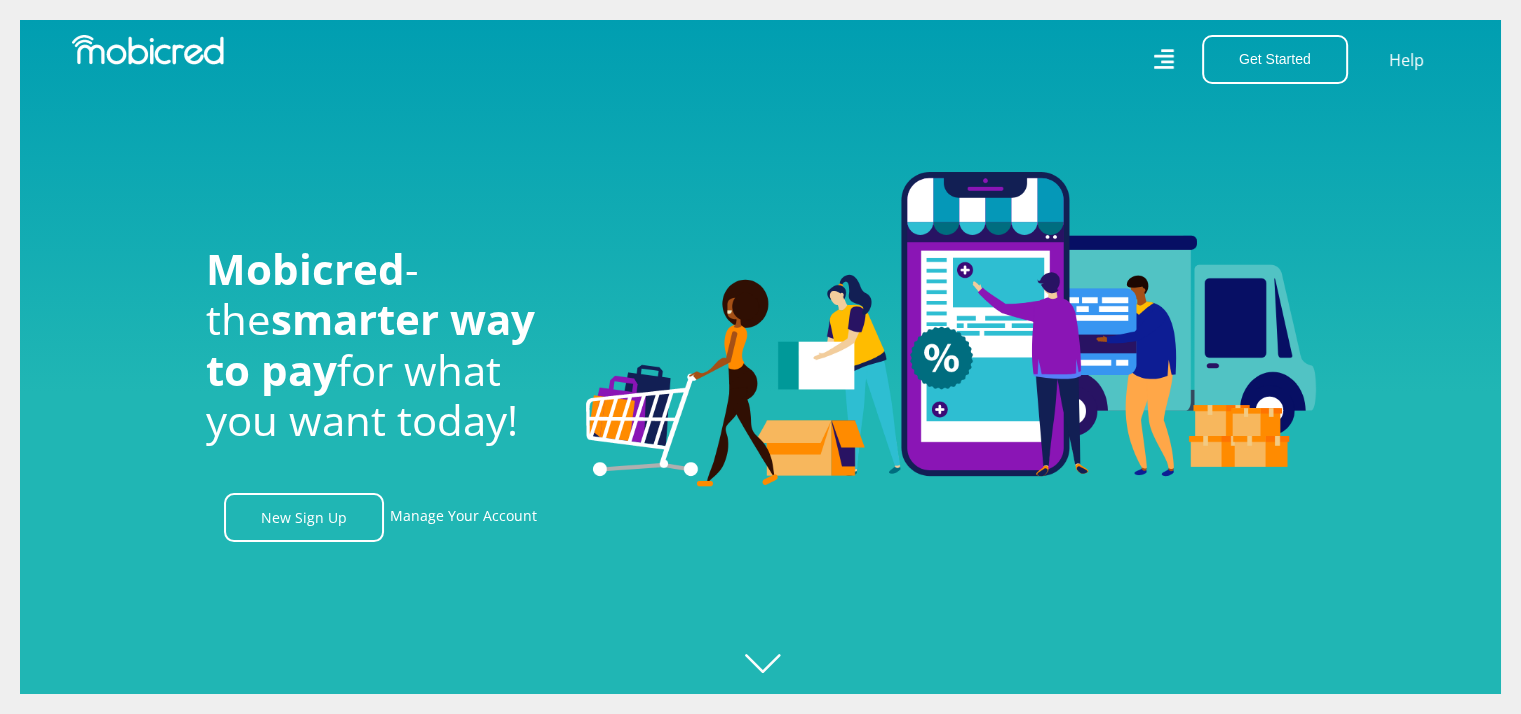 click 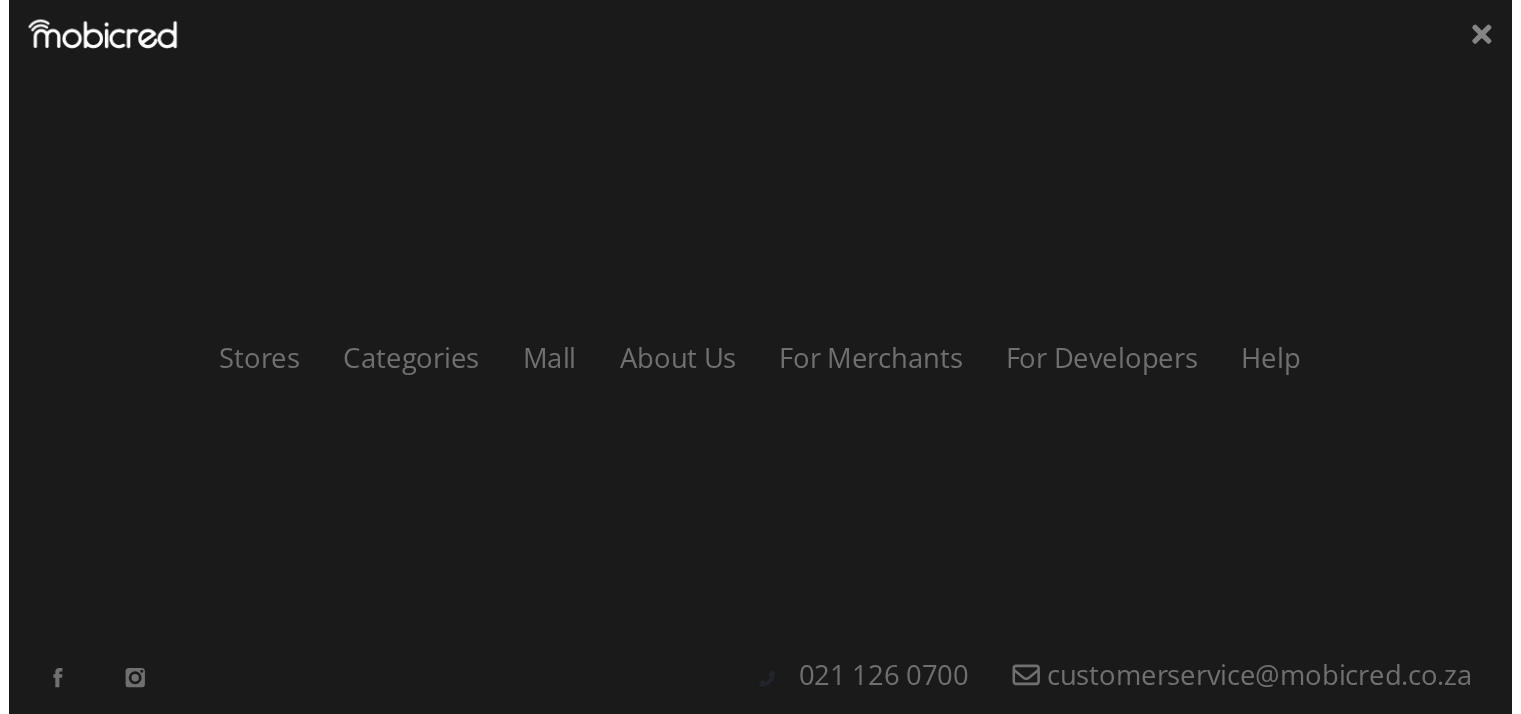 scroll, scrollTop: 0, scrollLeft: 1424, axis: horizontal 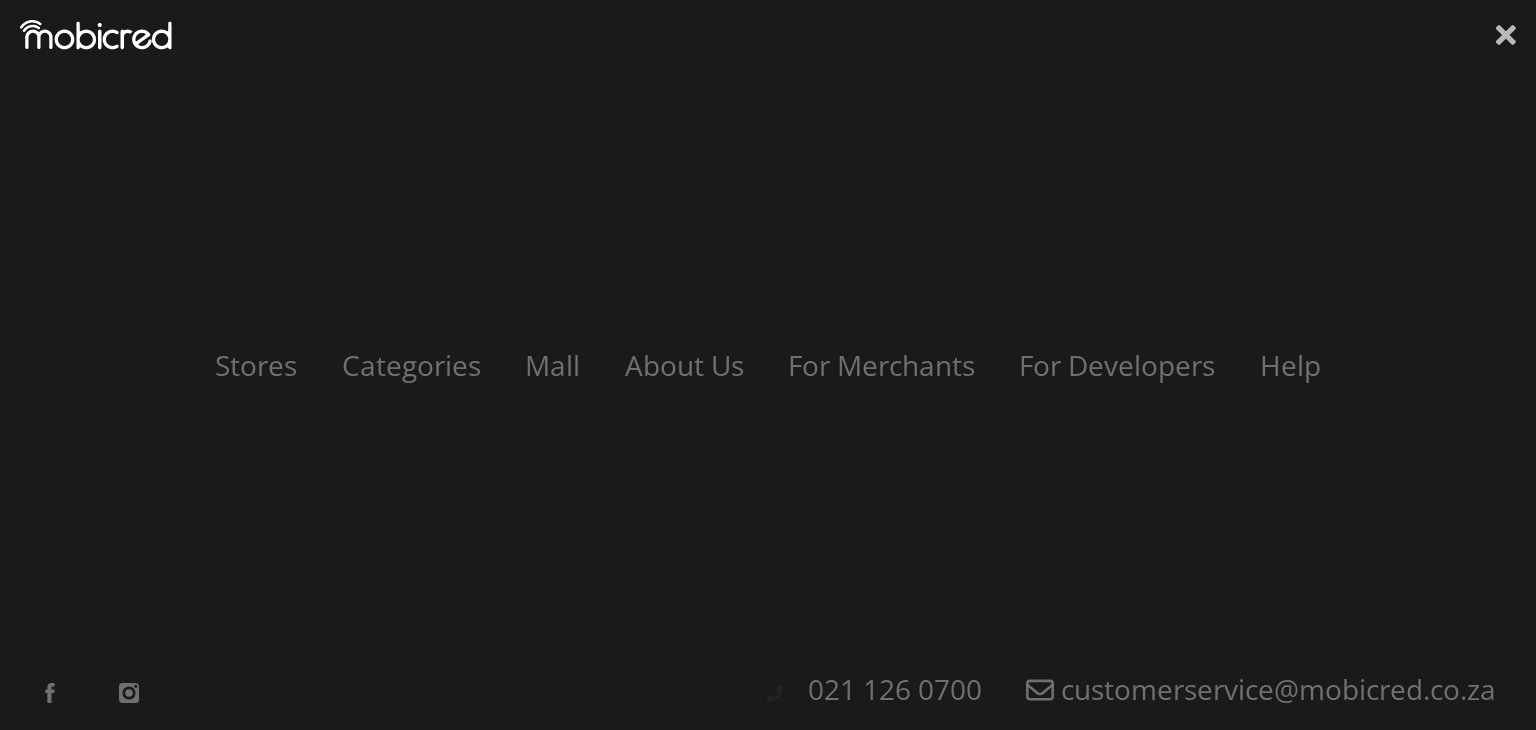 click 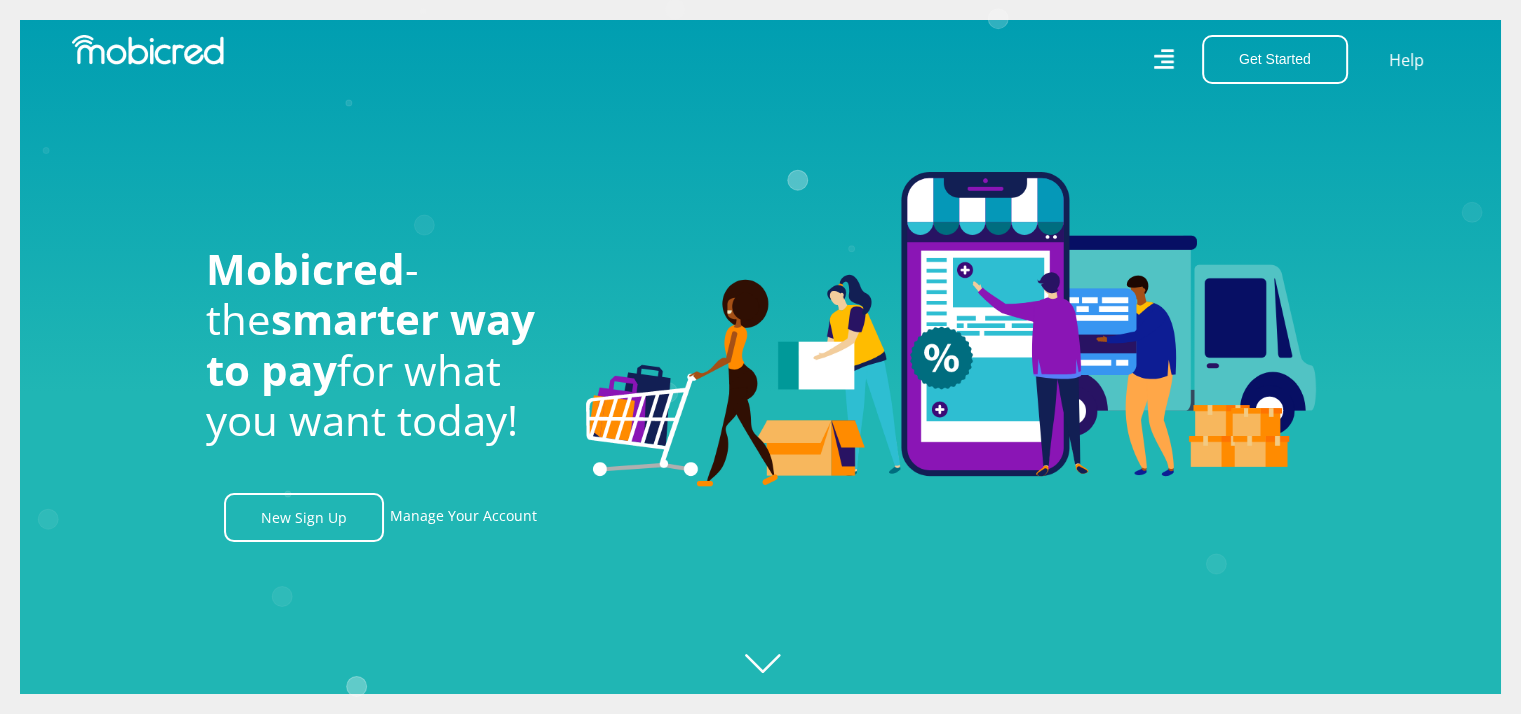 scroll, scrollTop: 0, scrollLeft: 2564, axis: horizontal 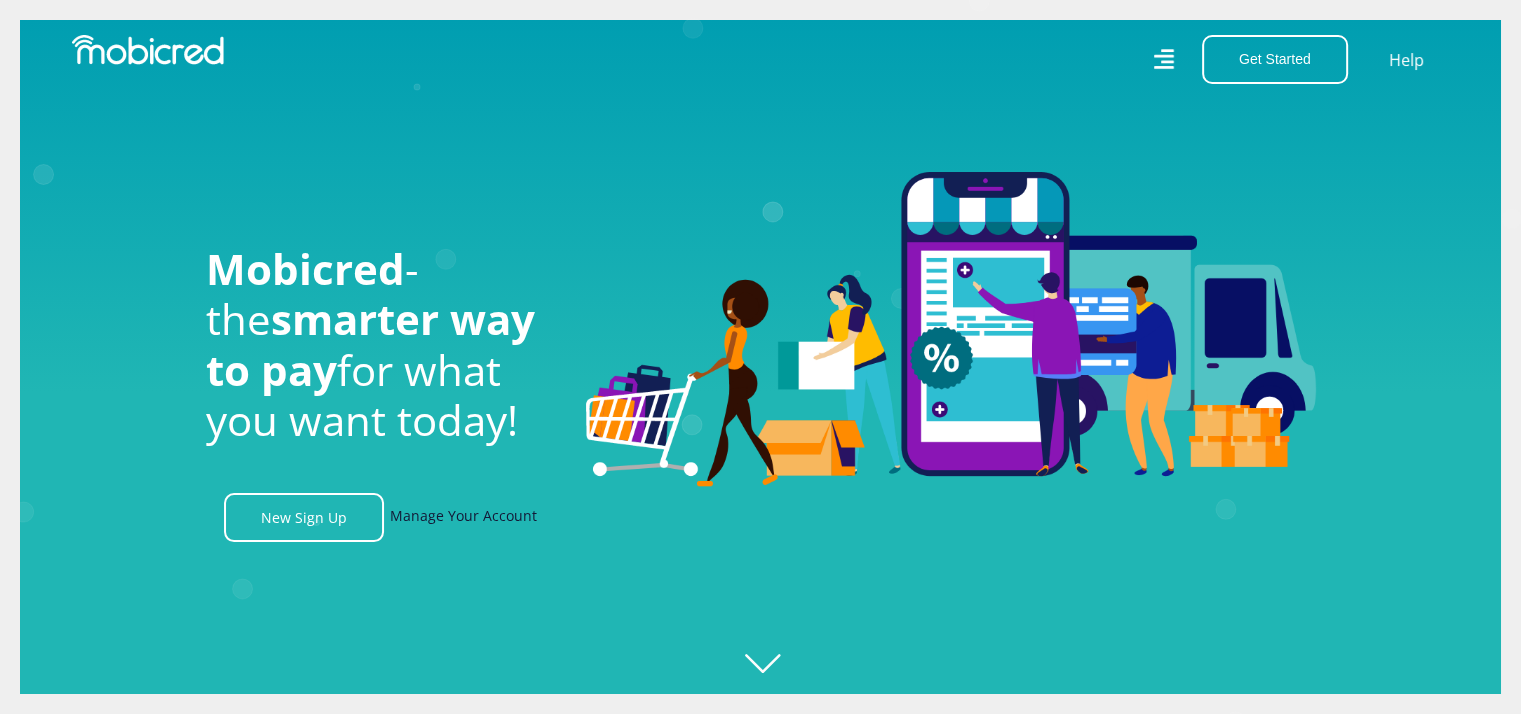 click on "Manage Your Account" at bounding box center (463, 517) 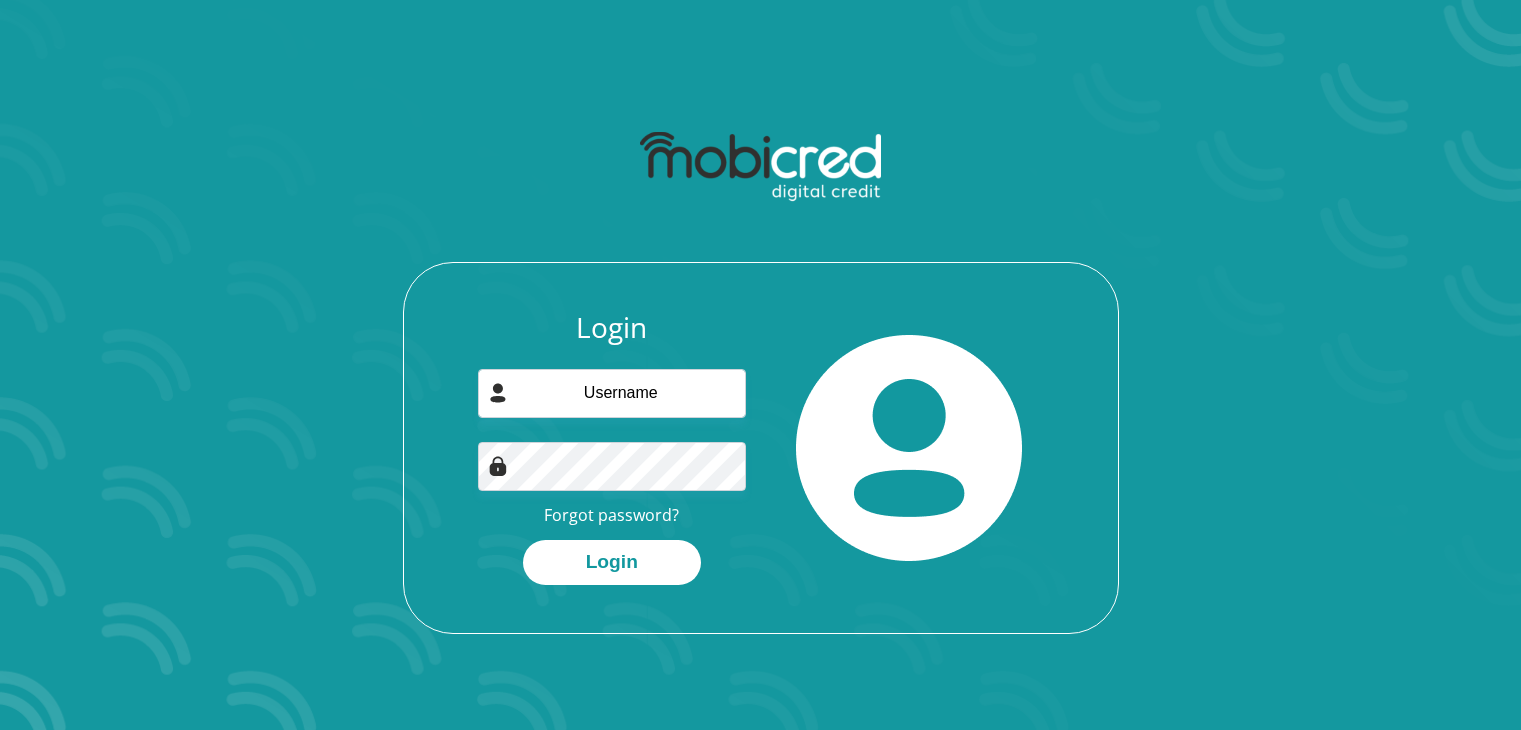 scroll, scrollTop: 0, scrollLeft: 0, axis: both 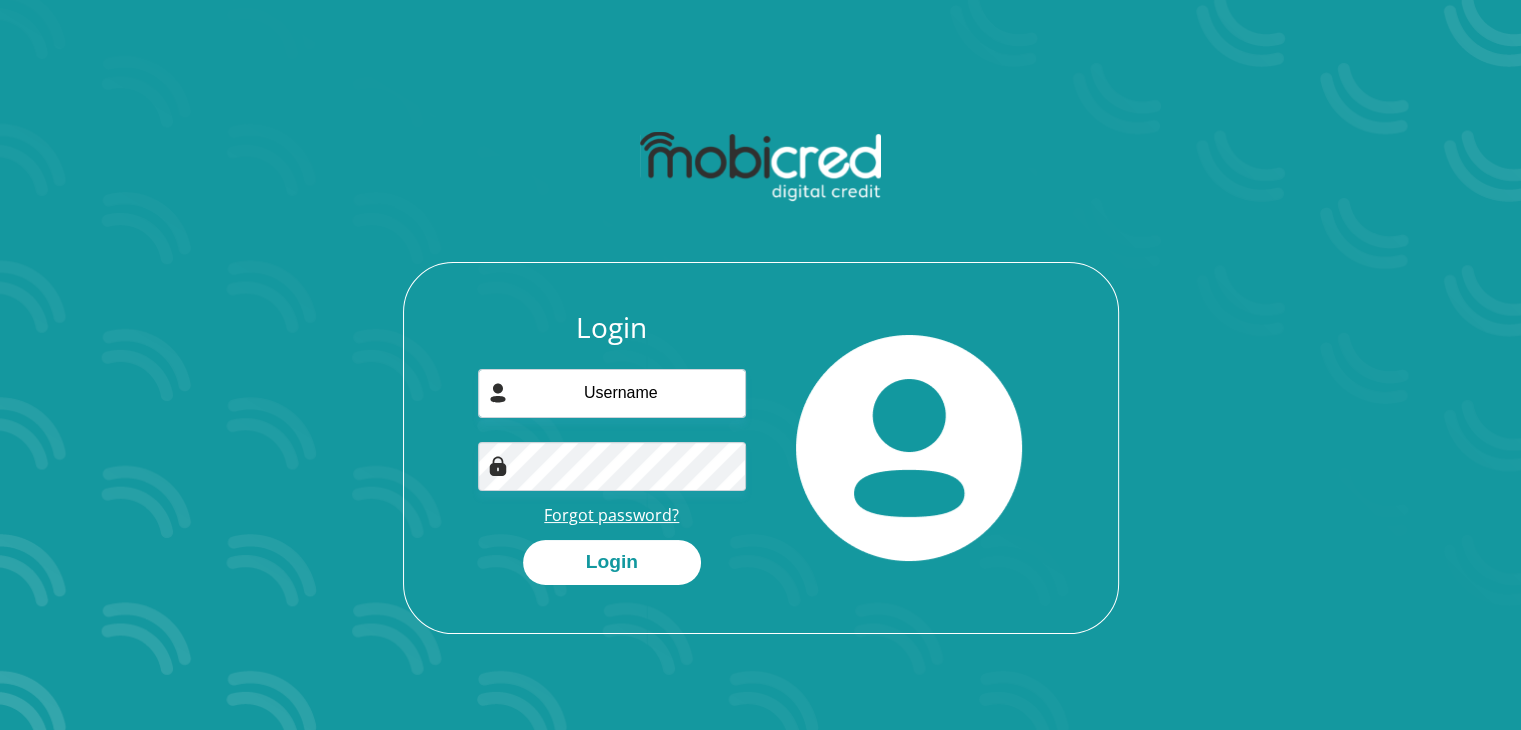 click on "Forgot password?" at bounding box center [611, 515] 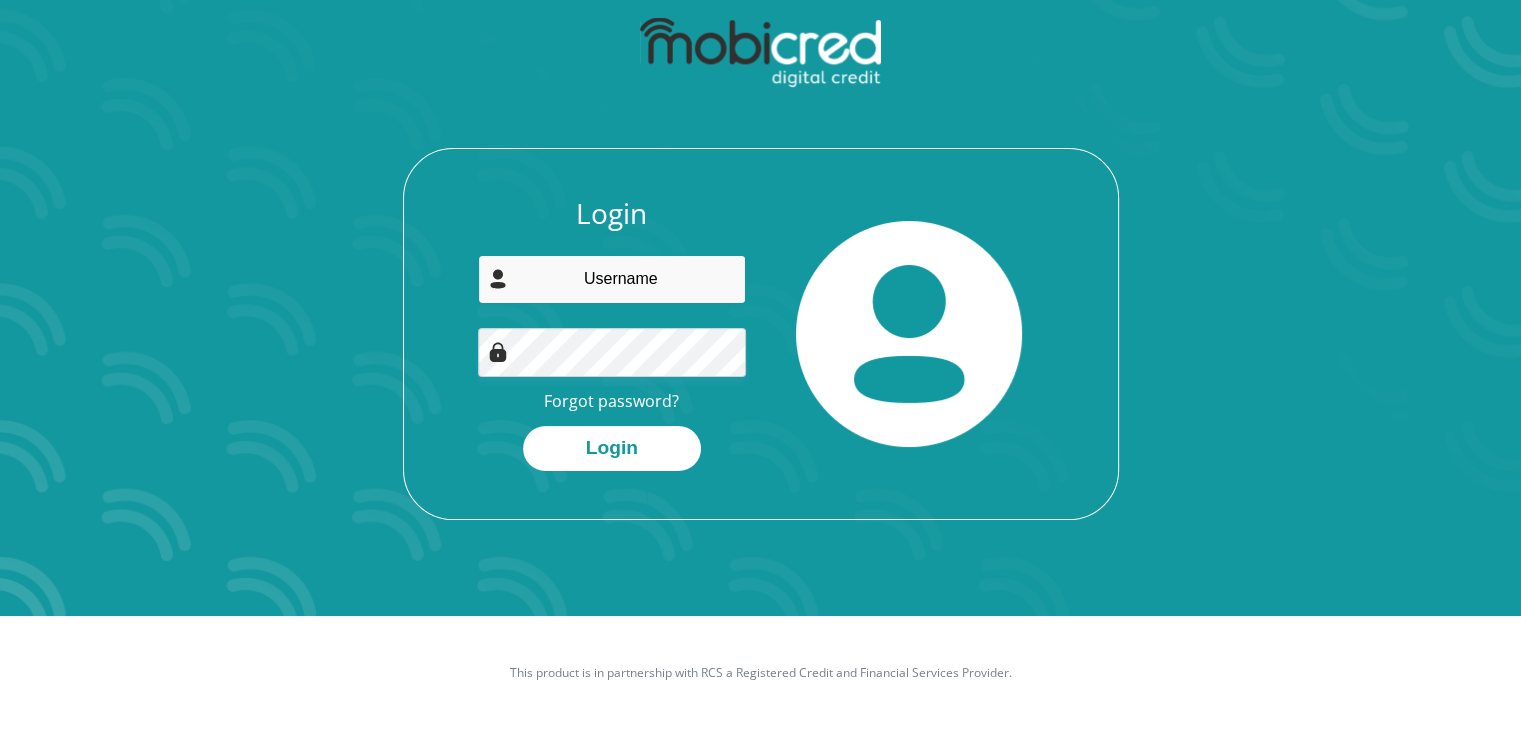 click at bounding box center [612, 279] 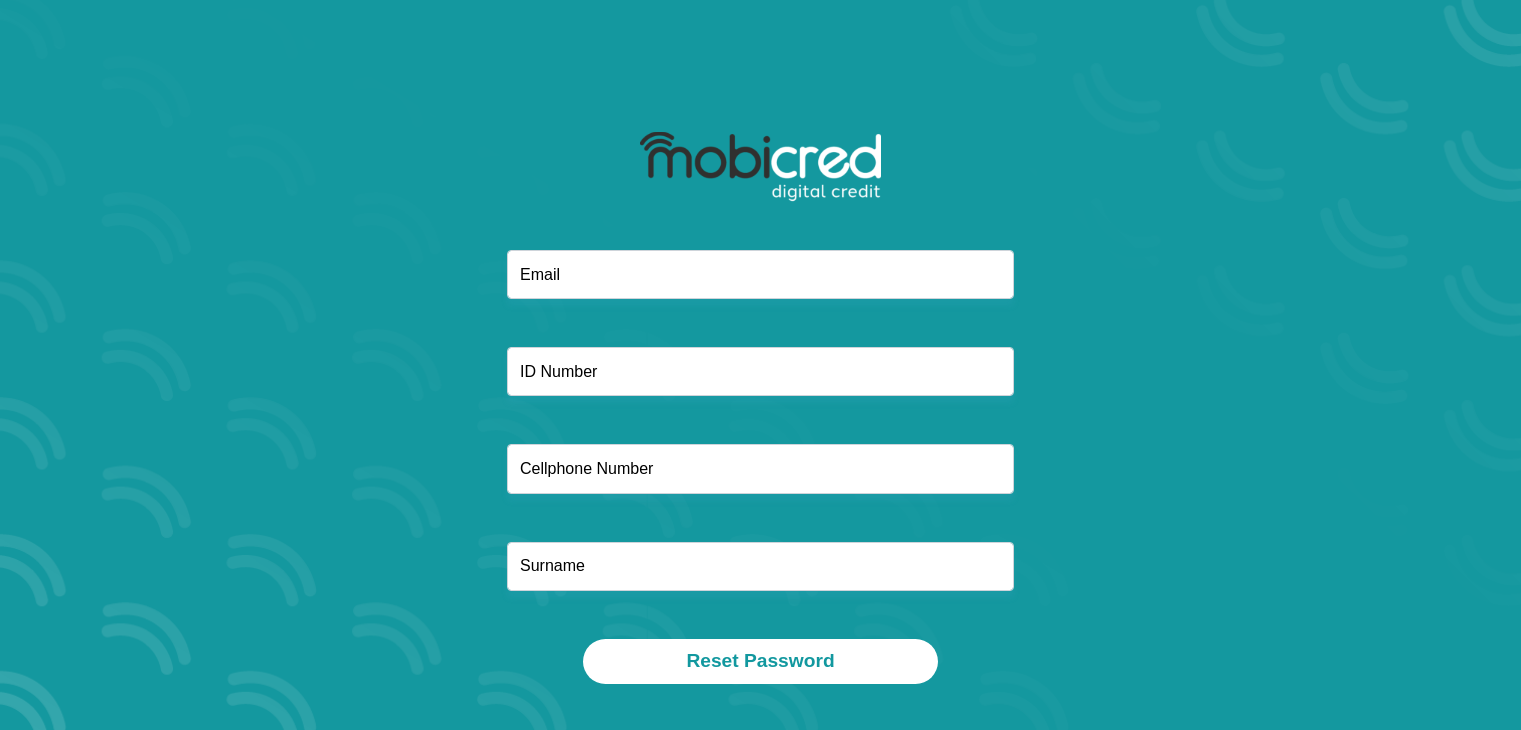 scroll, scrollTop: 0, scrollLeft: 0, axis: both 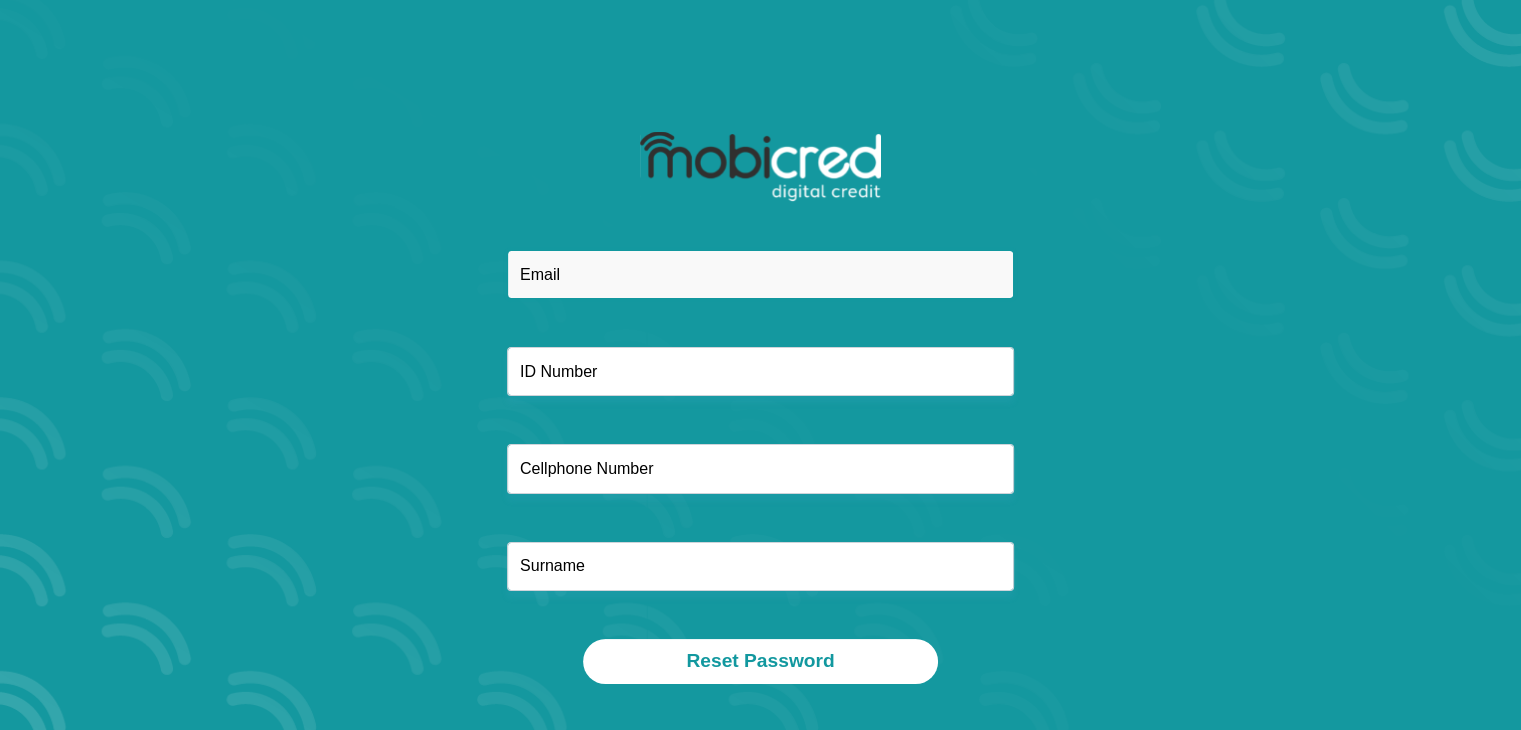 click at bounding box center (760, 274) 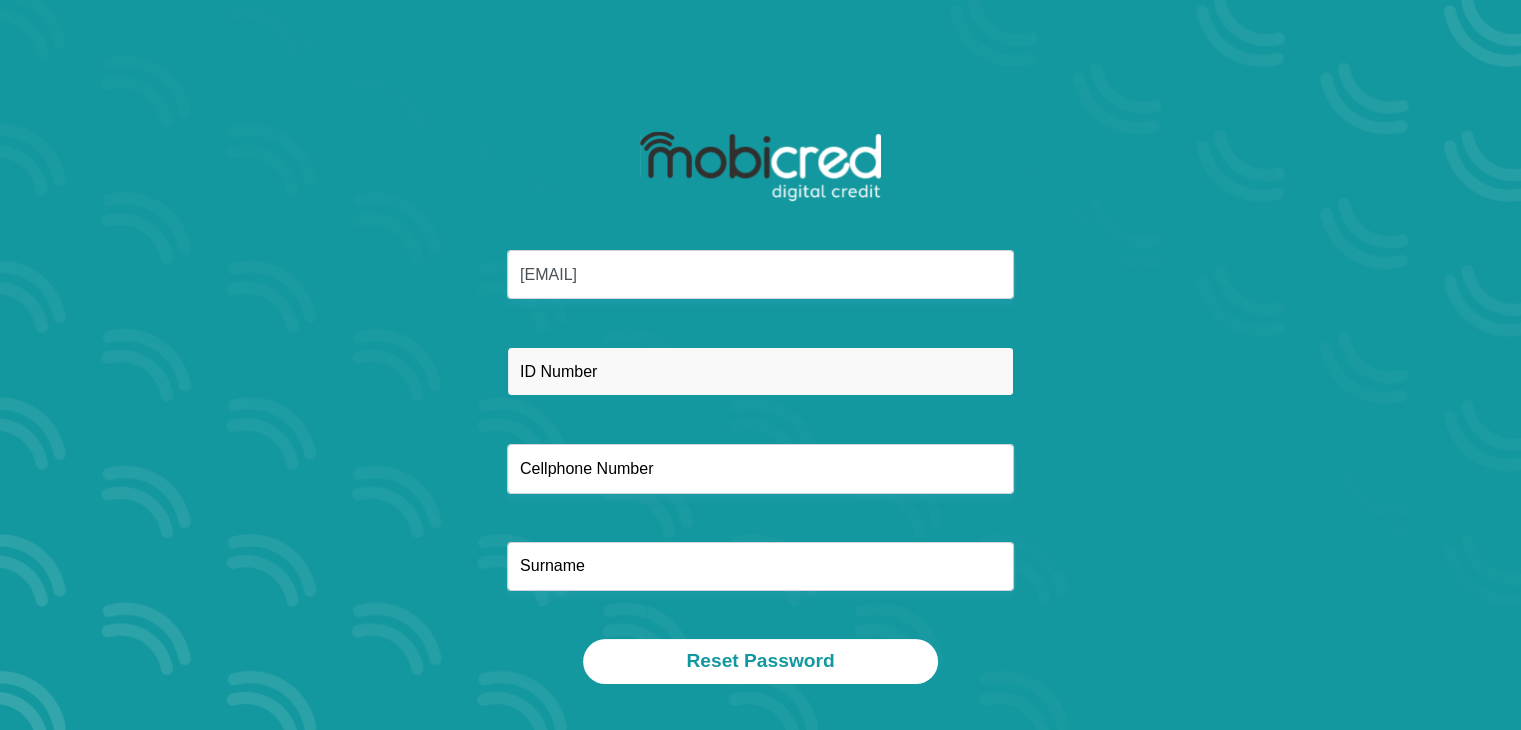 click at bounding box center (760, 371) 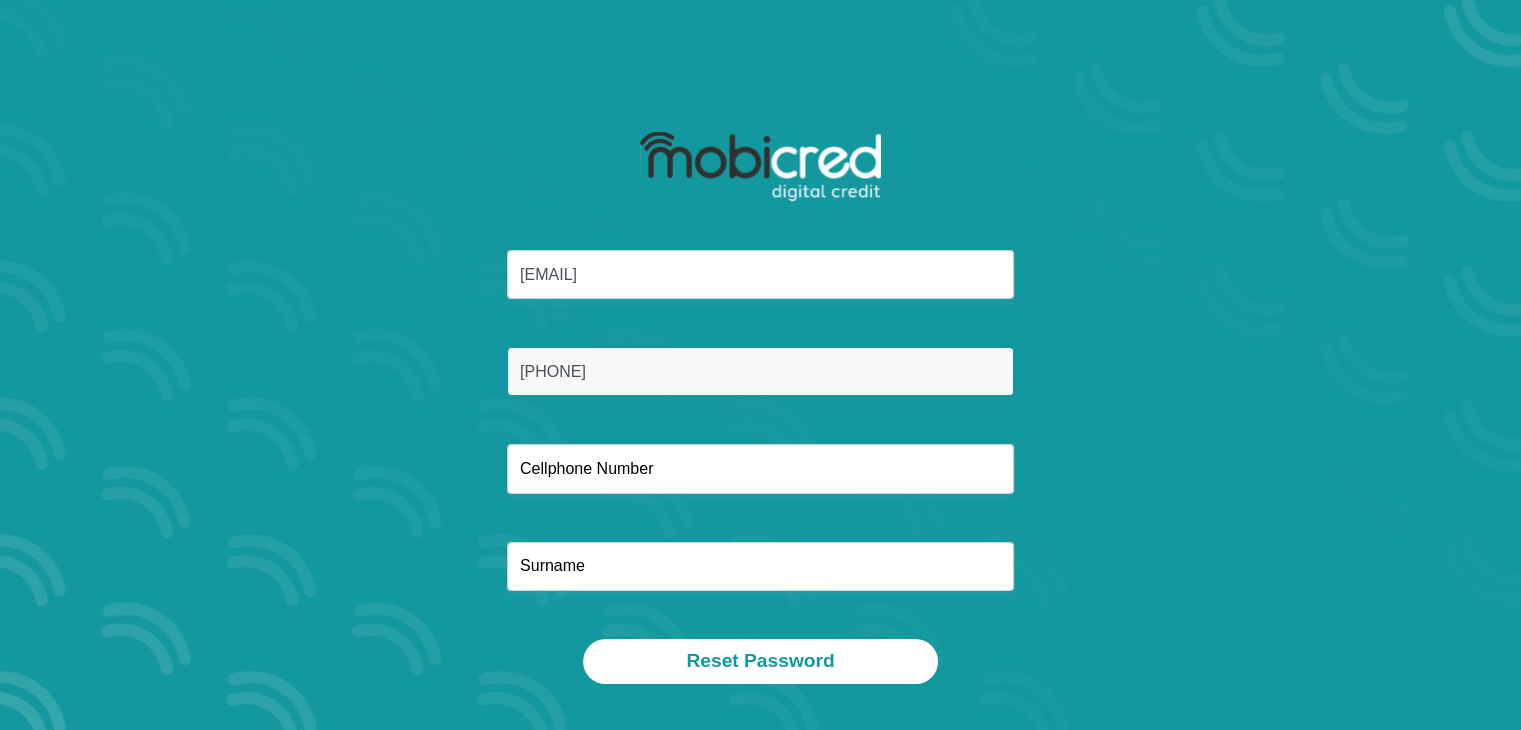 type on "9101140657088" 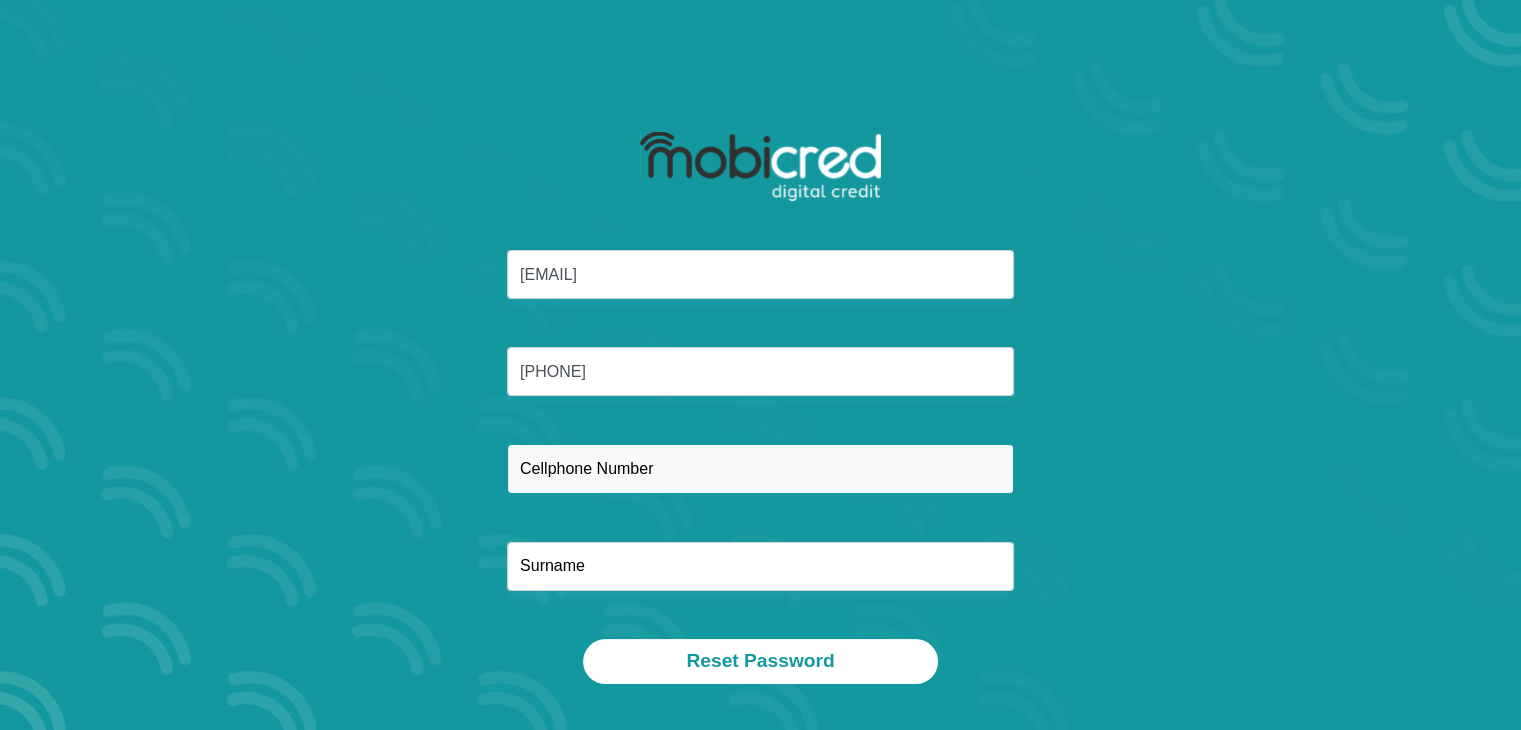 click at bounding box center [760, 468] 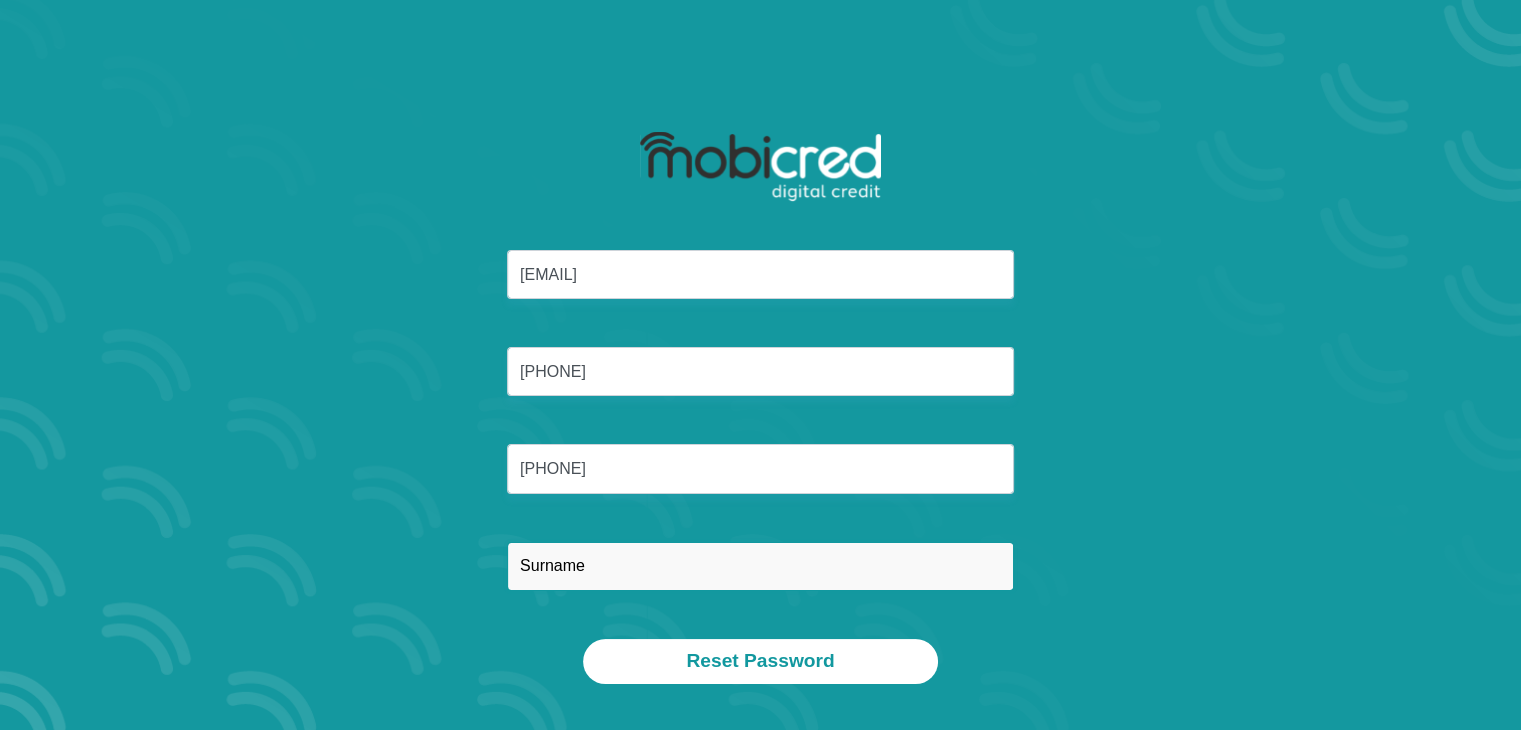 click at bounding box center (760, 566) 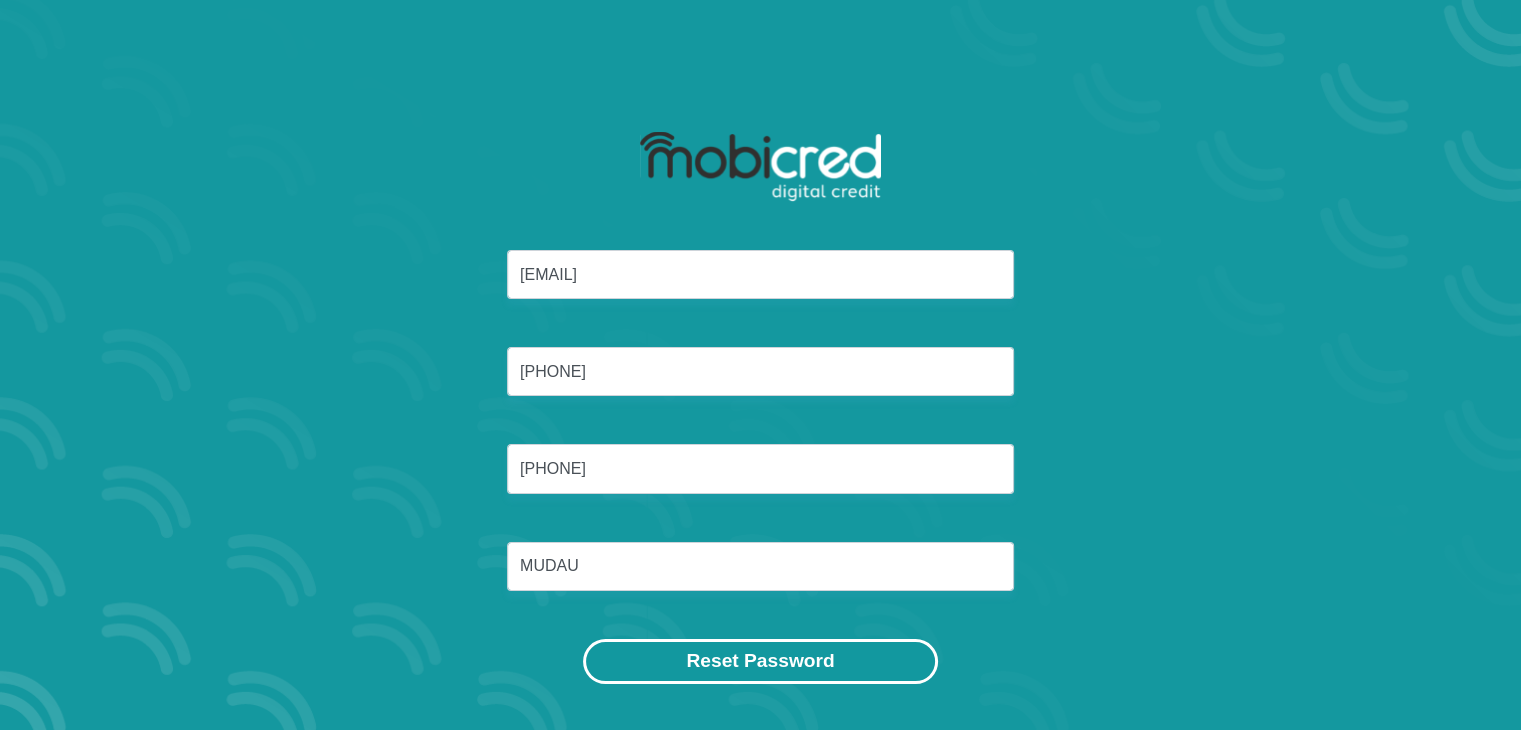click on "Reset Password" at bounding box center (760, 661) 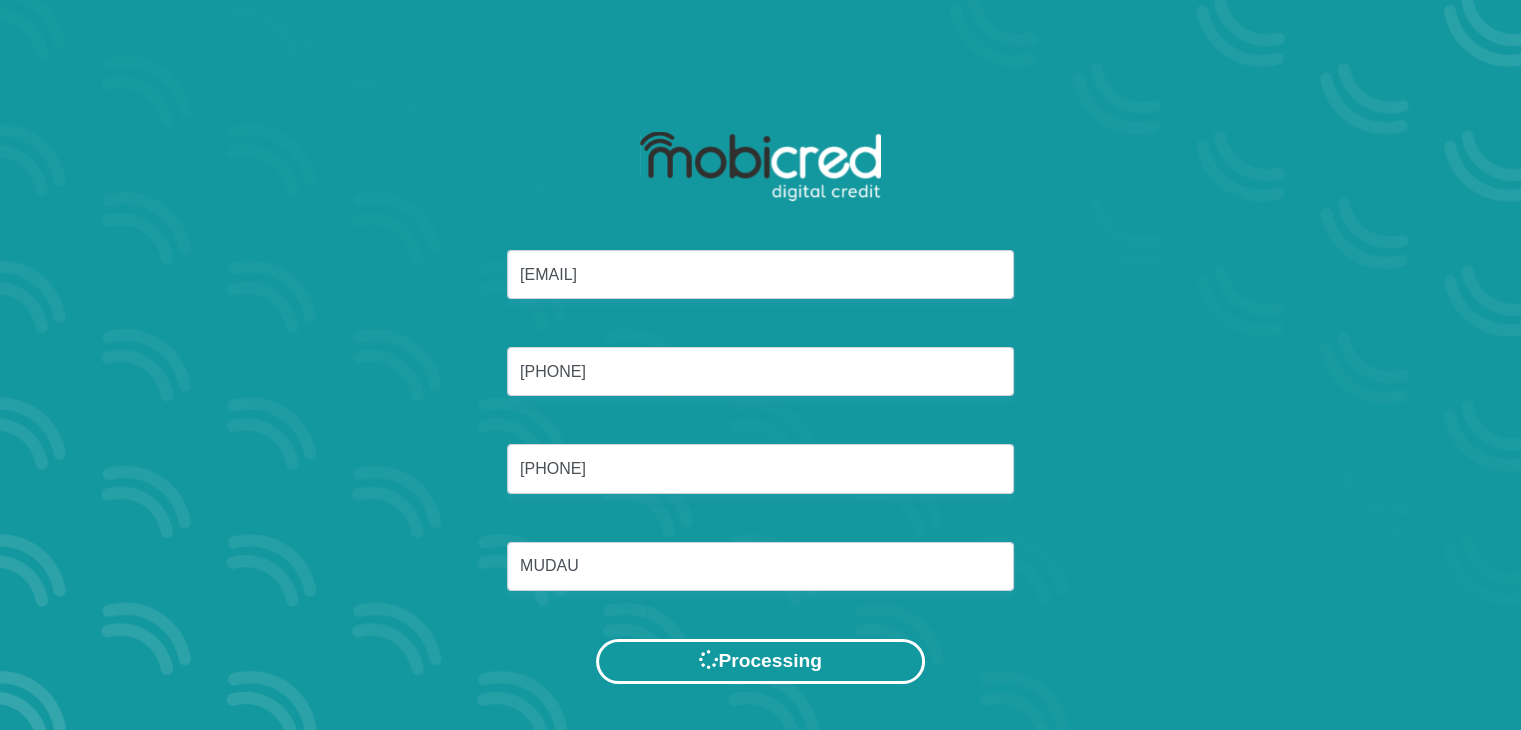 scroll, scrollTop: 0, scrollLeft: 0, axis: both 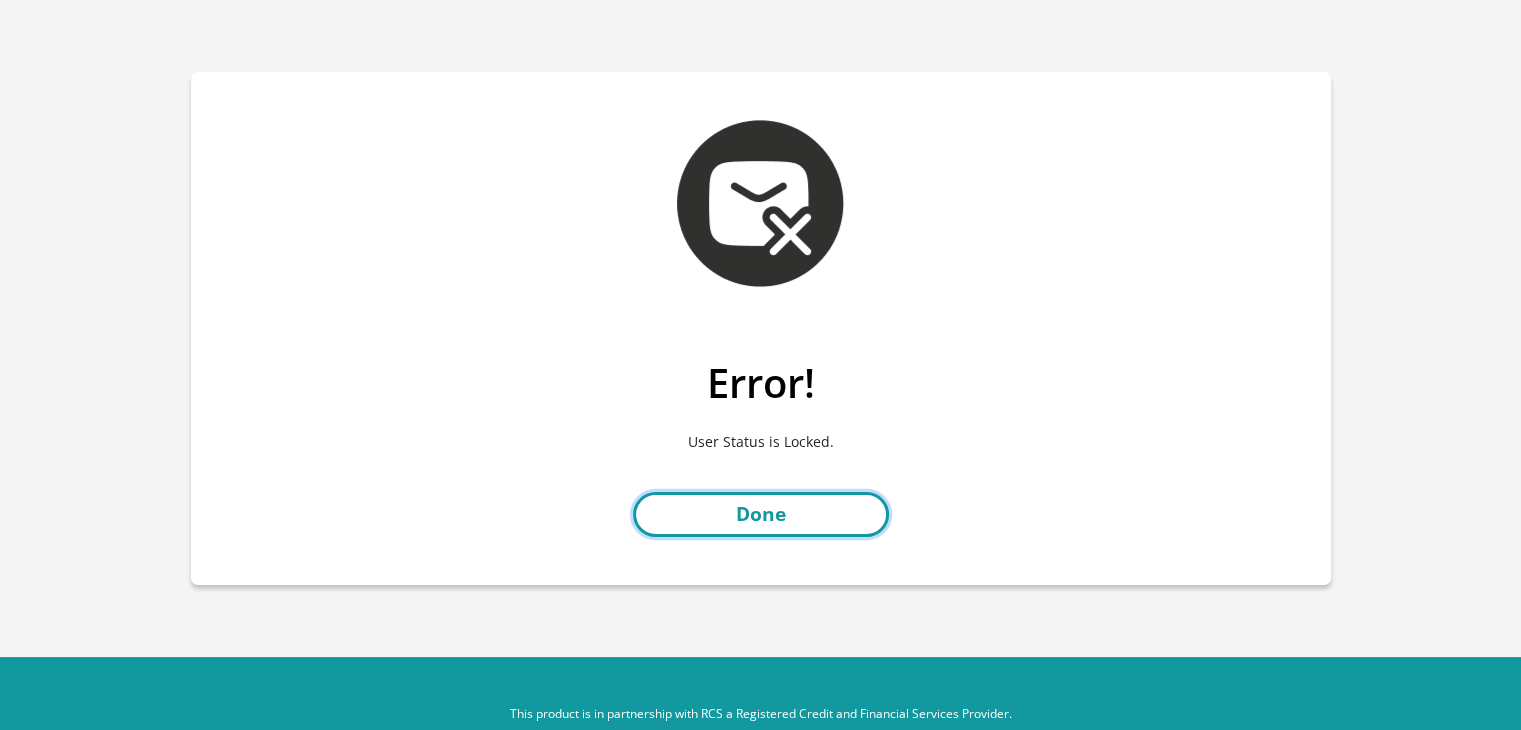 click on "Done" at bounding box center [761, 514] 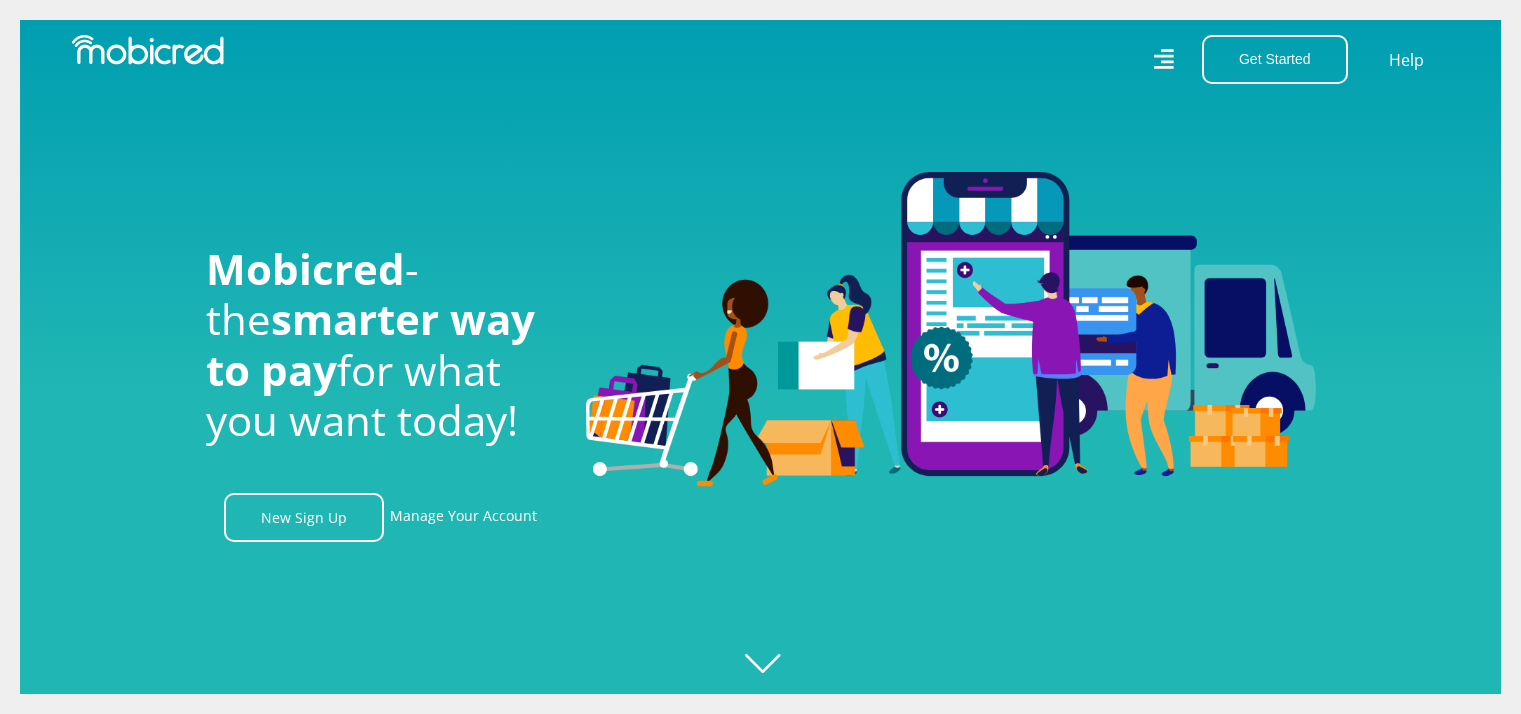scroll, scrollTop: 0, scrollLeft: 0, axis: both 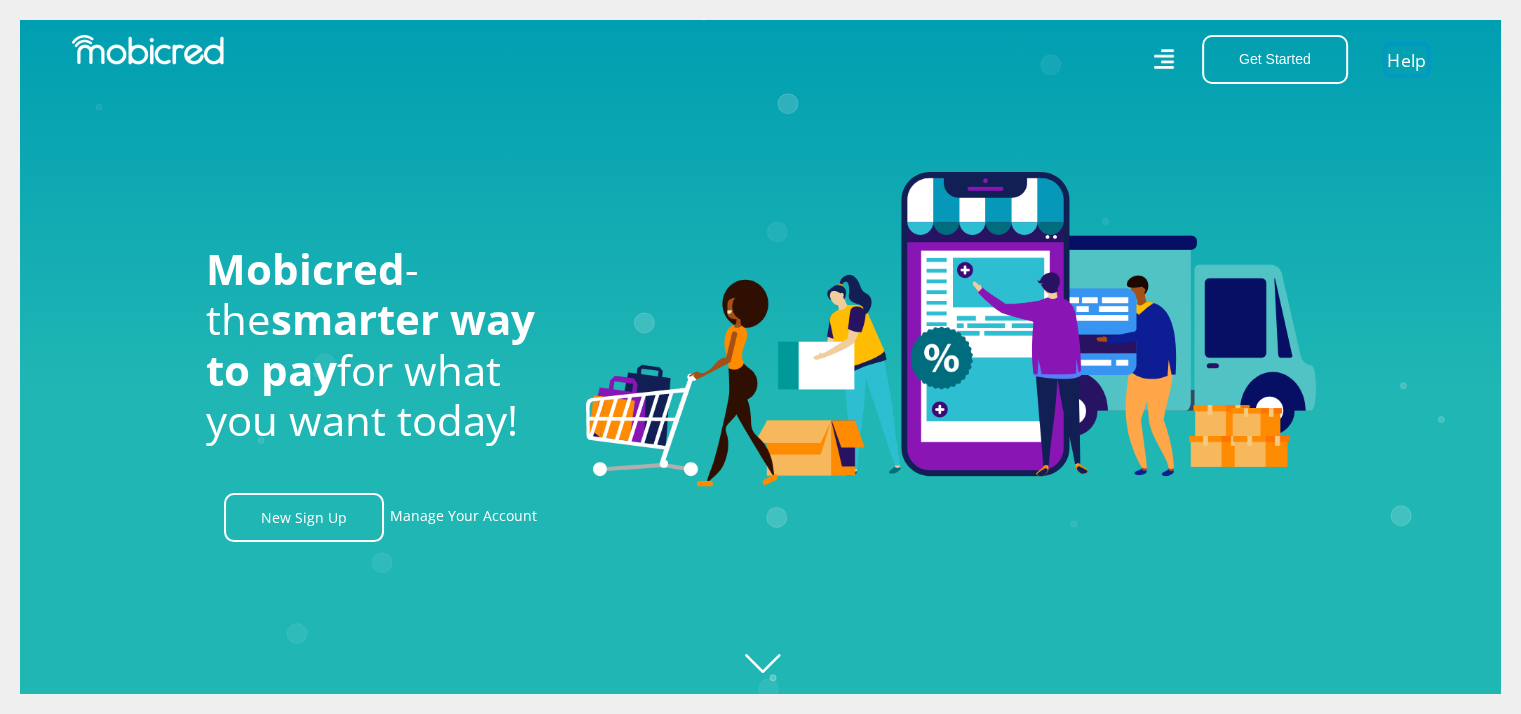 click on "Help" at bounding box center (1406, 59) 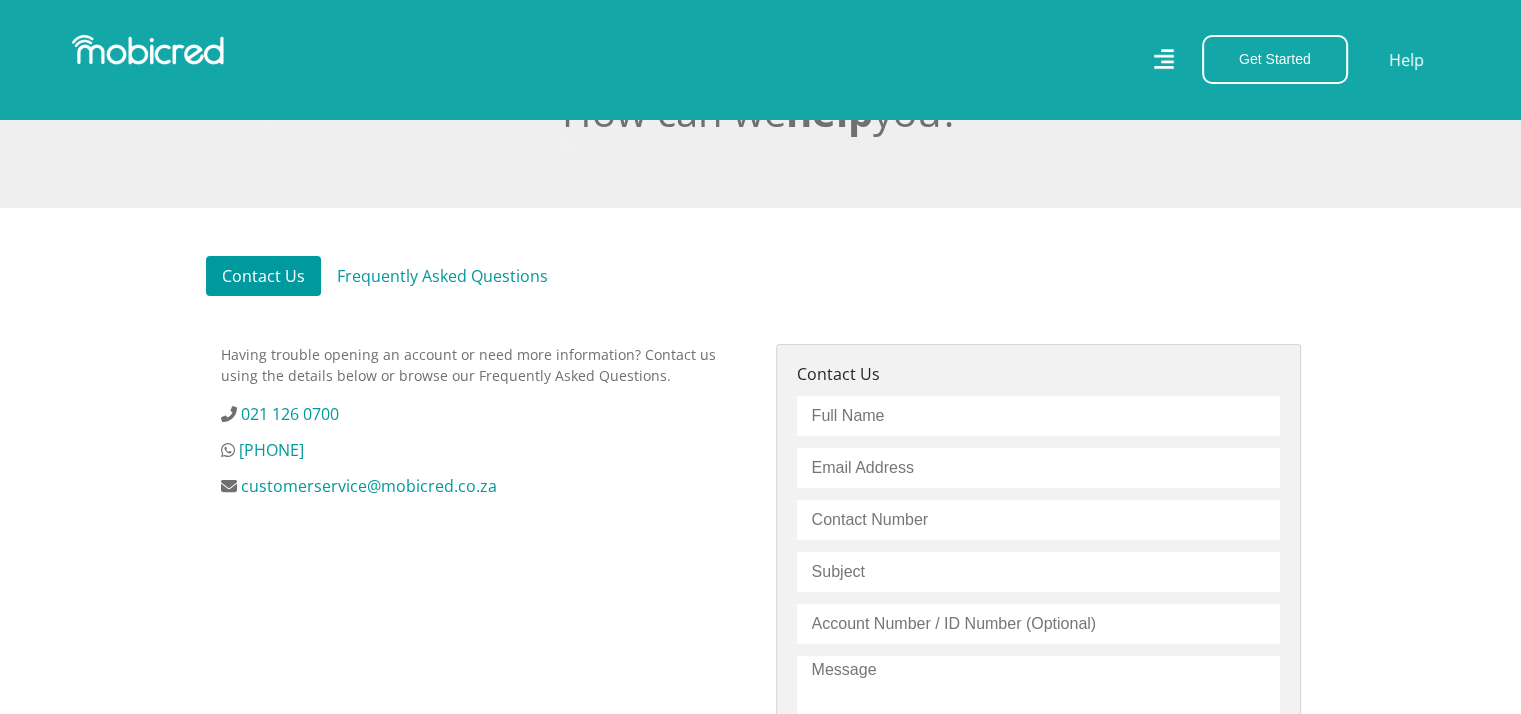 scroll, scrollTop: 319, scrollLeft: 0, axis: vertical 